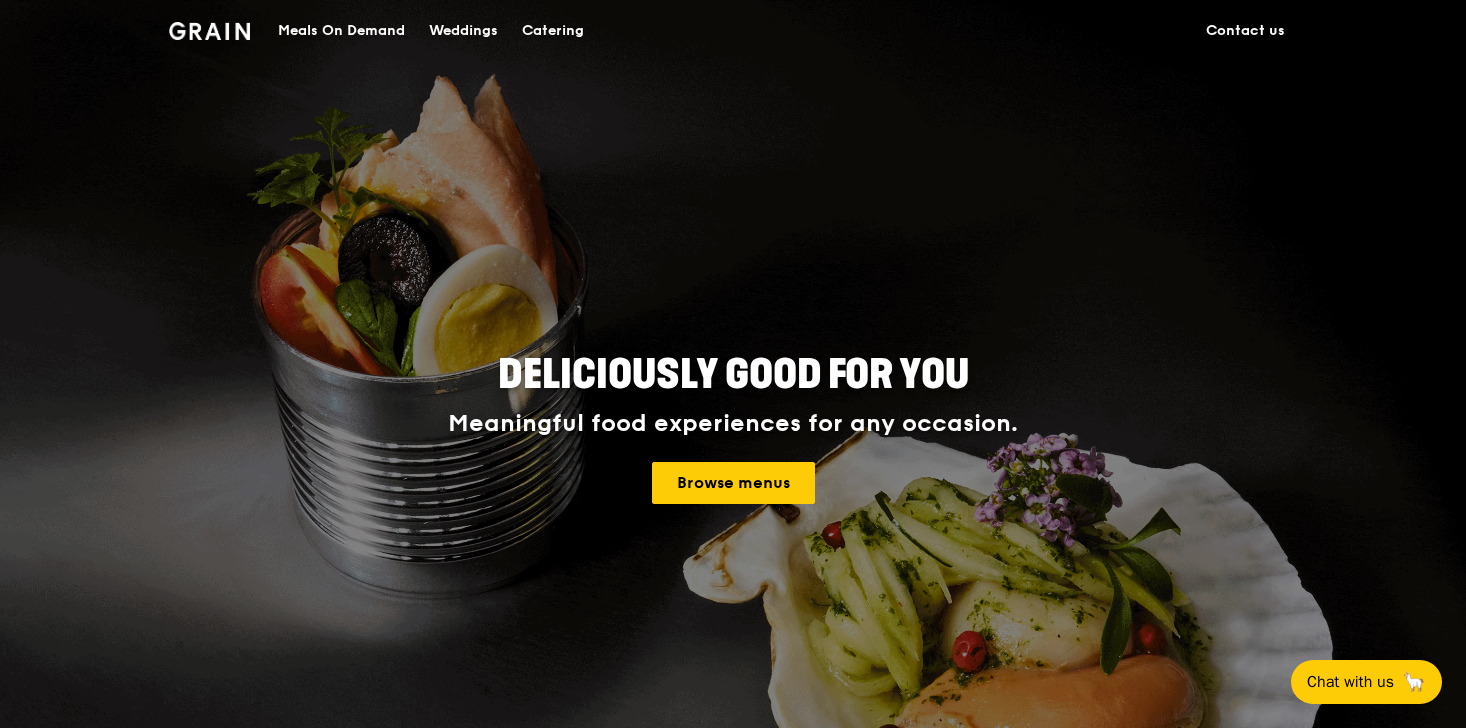 scroll, scrollTop: 0, scrollLeft: 0, axis: both 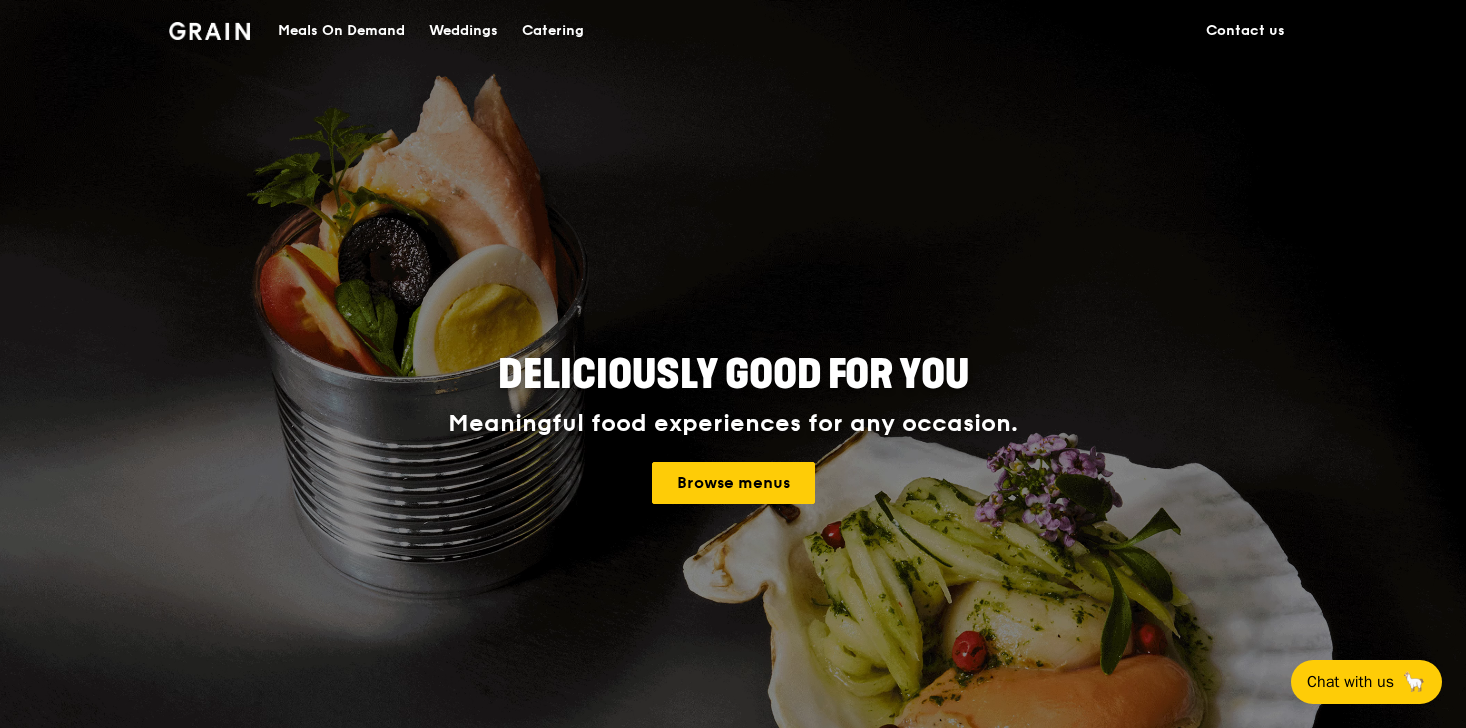 click on "Catering" at bounding box center [553, 31] 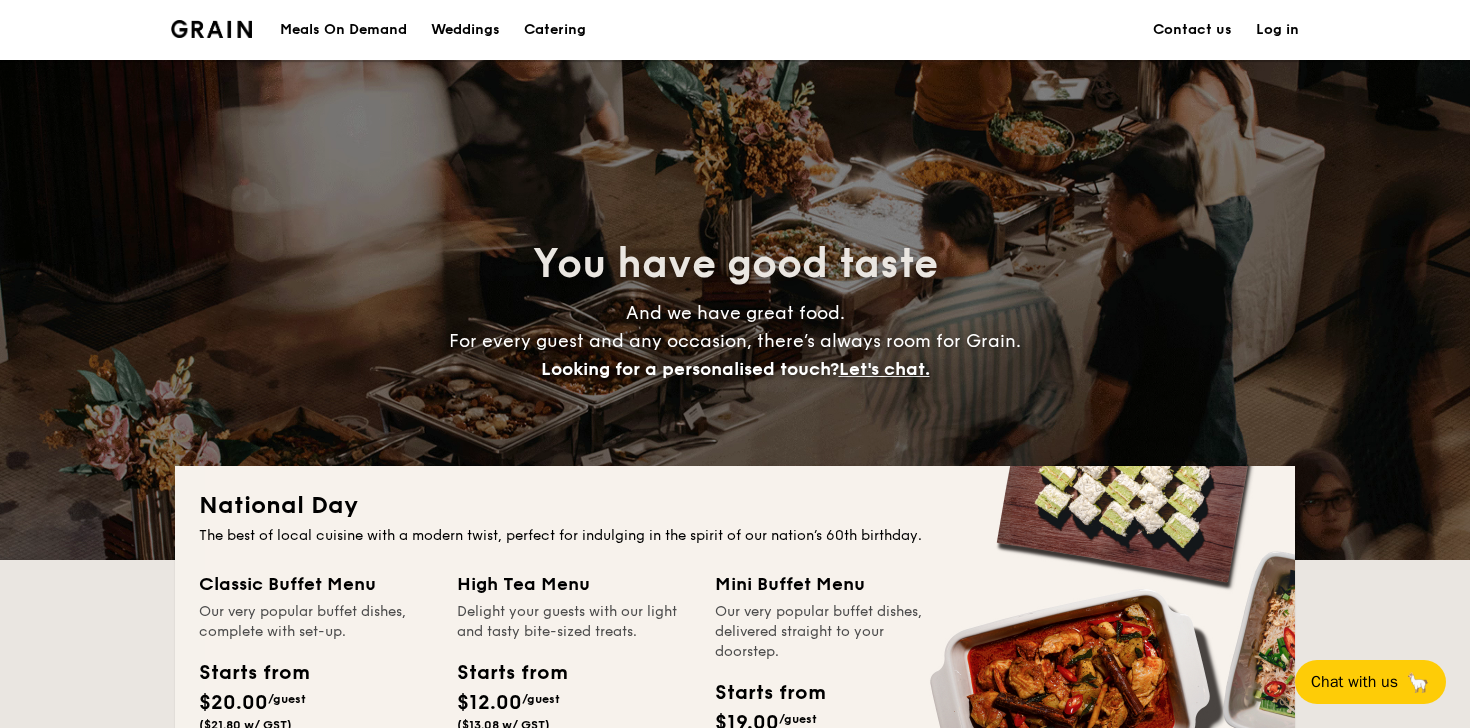 scroll, scrollTop: 0, scrollLeft: 0, axis: both 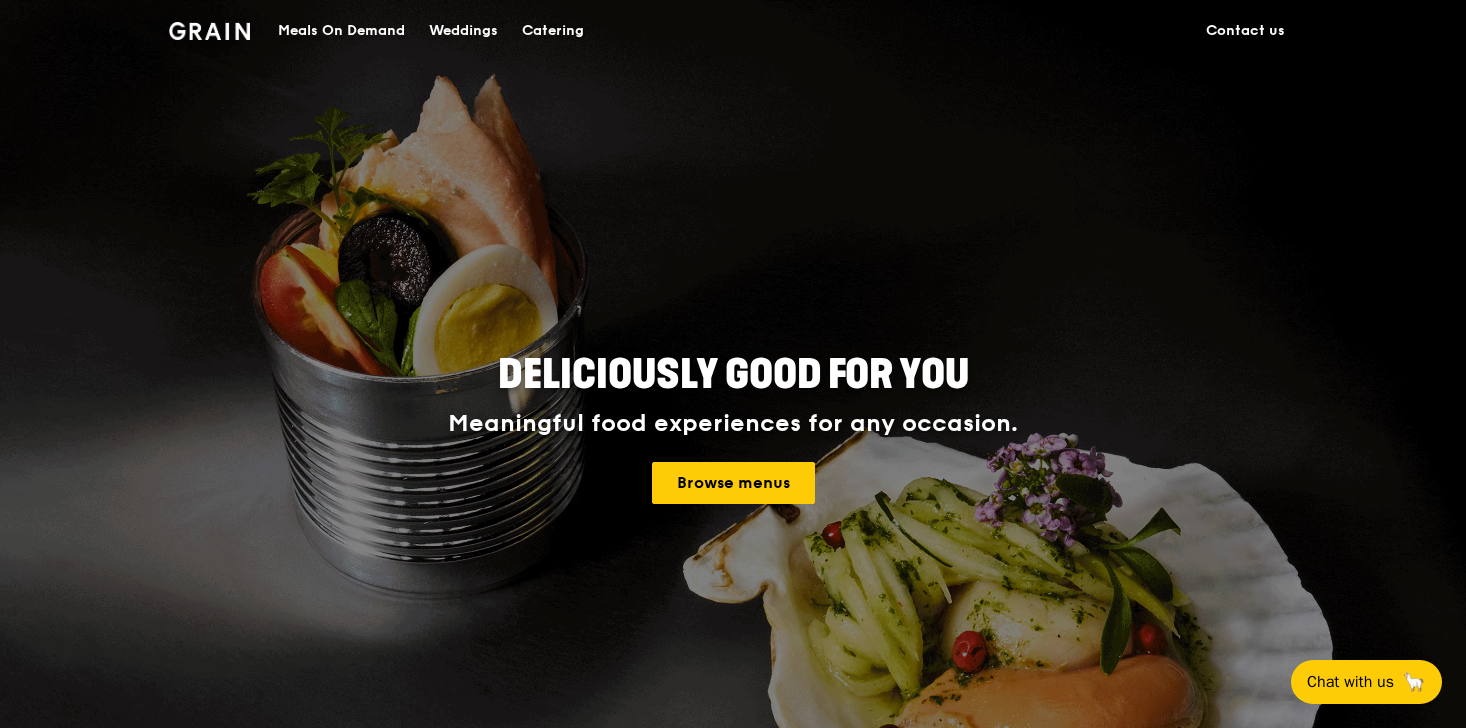 click on "Catering" at bounding box center (553, 31) 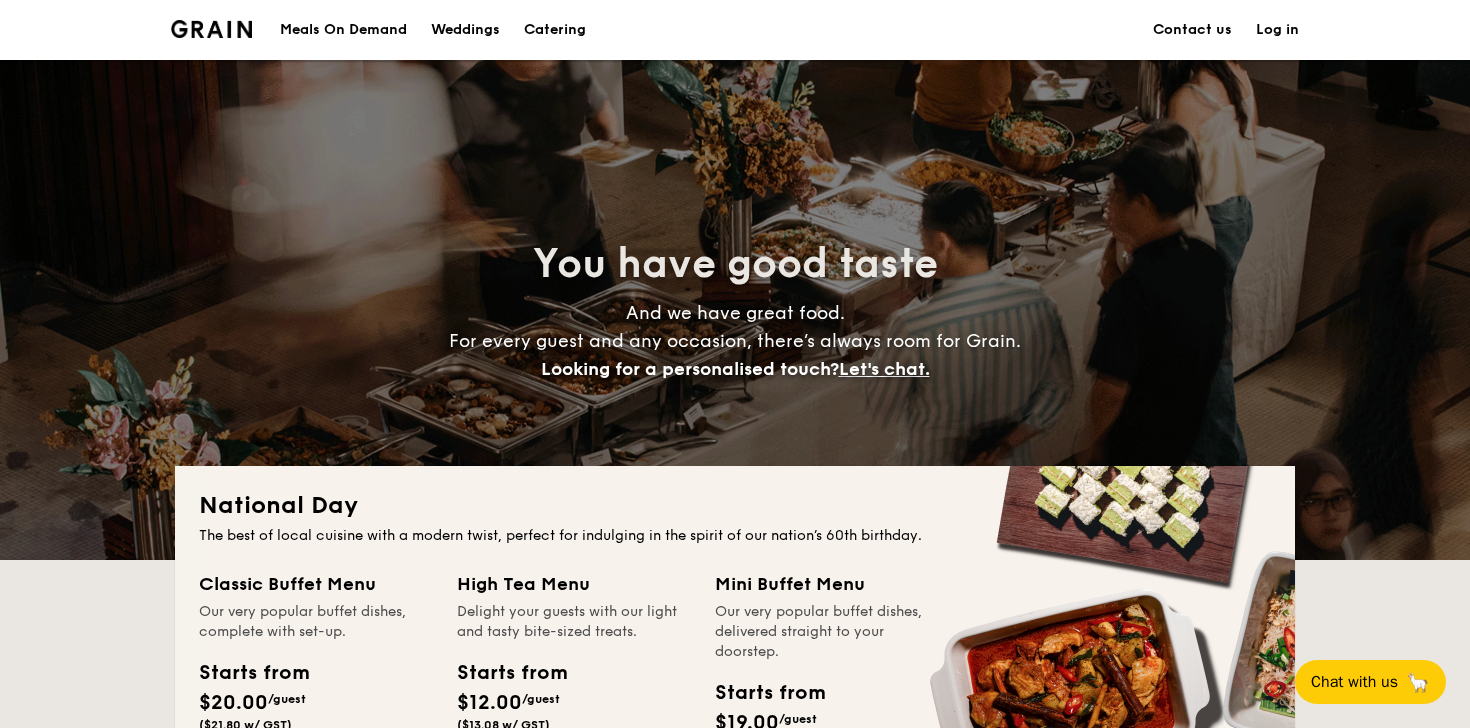 scroll, scrollTop: 0, scrollLeft: 0, axis: both 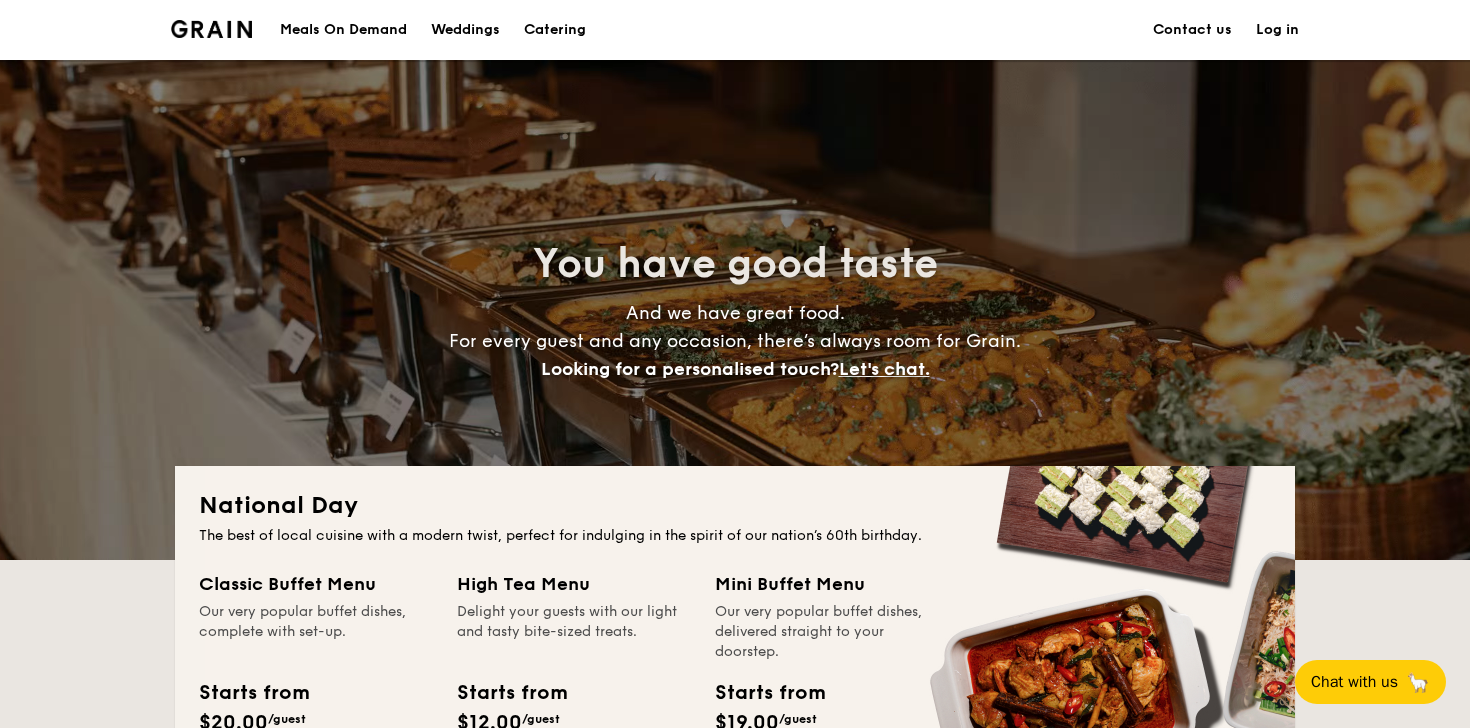 click on "Meals On Demand" at bounding box center [343, 30] 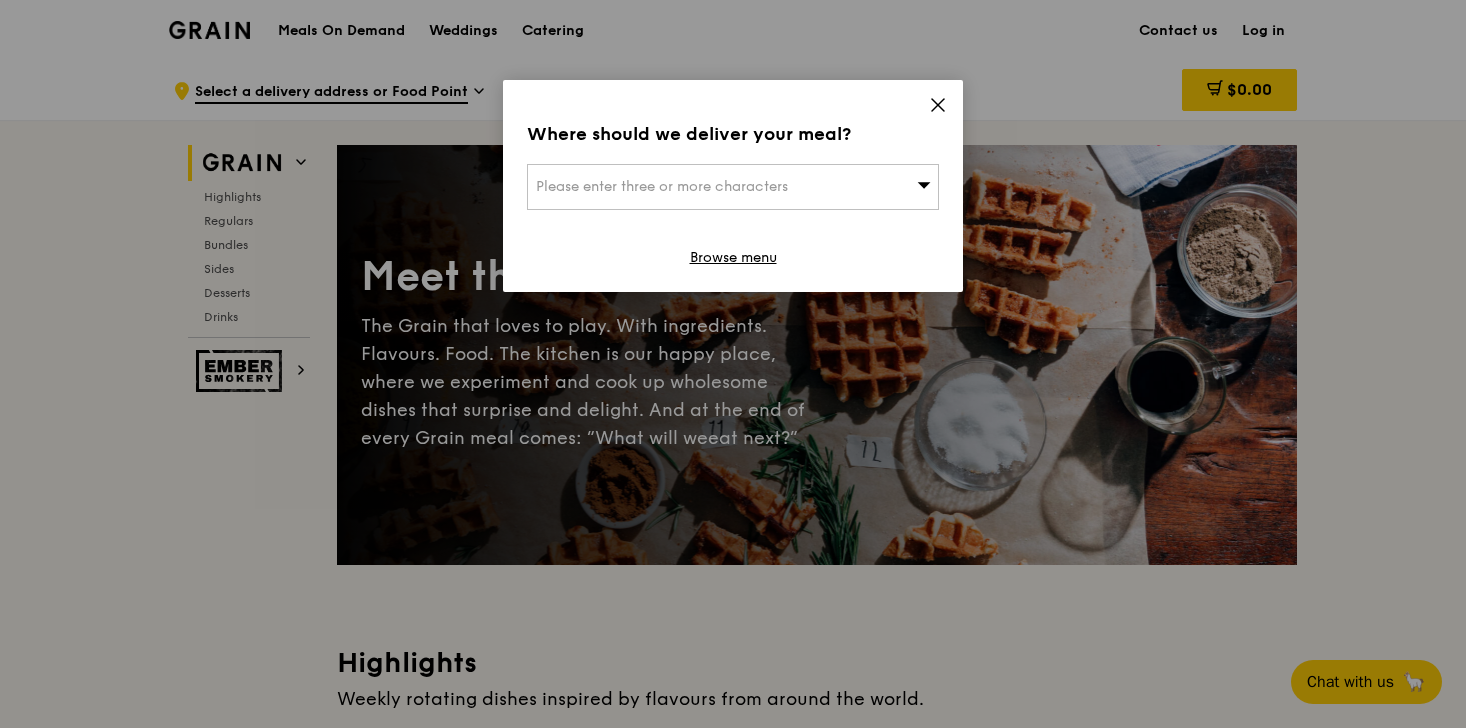 scroll, scrollTop: 0, scrollLeft: 0, axis: both 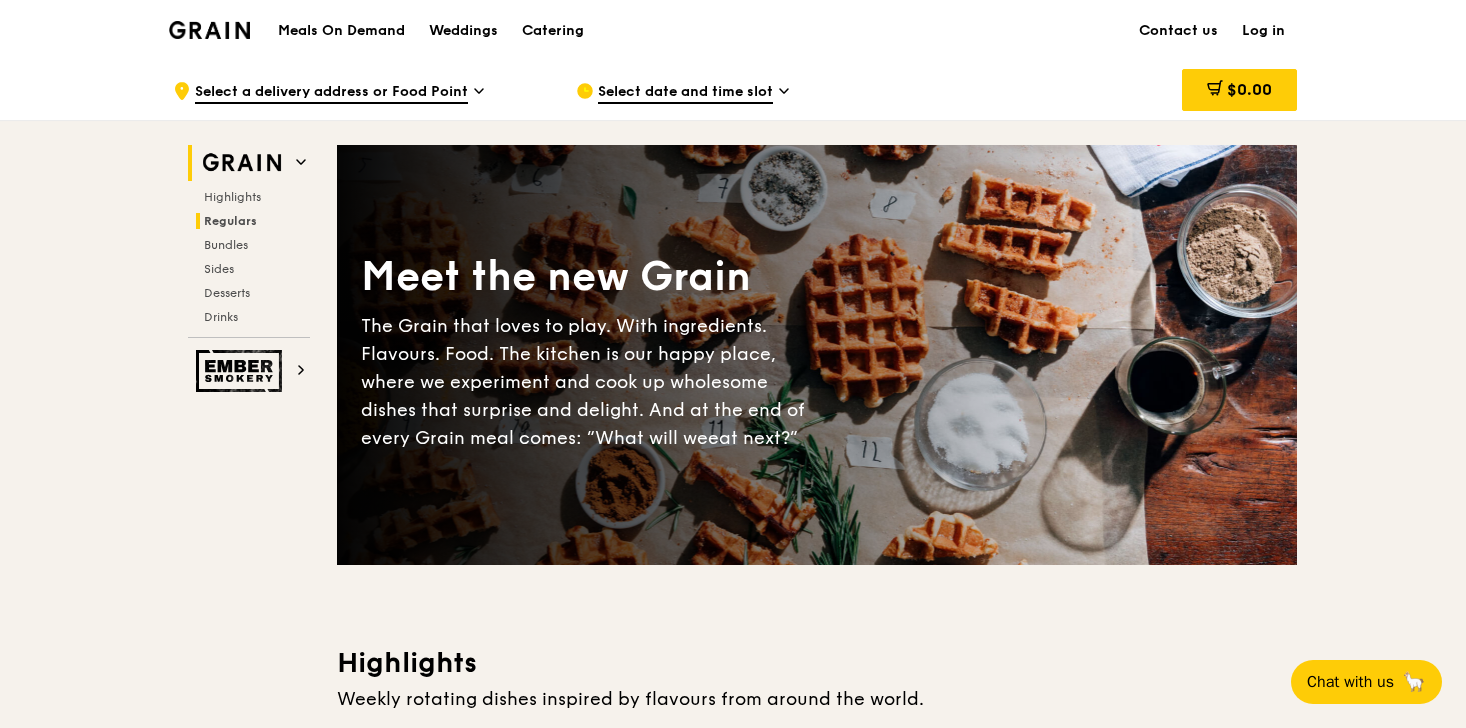 click on "Regulars" at bounding box center (230, 221) 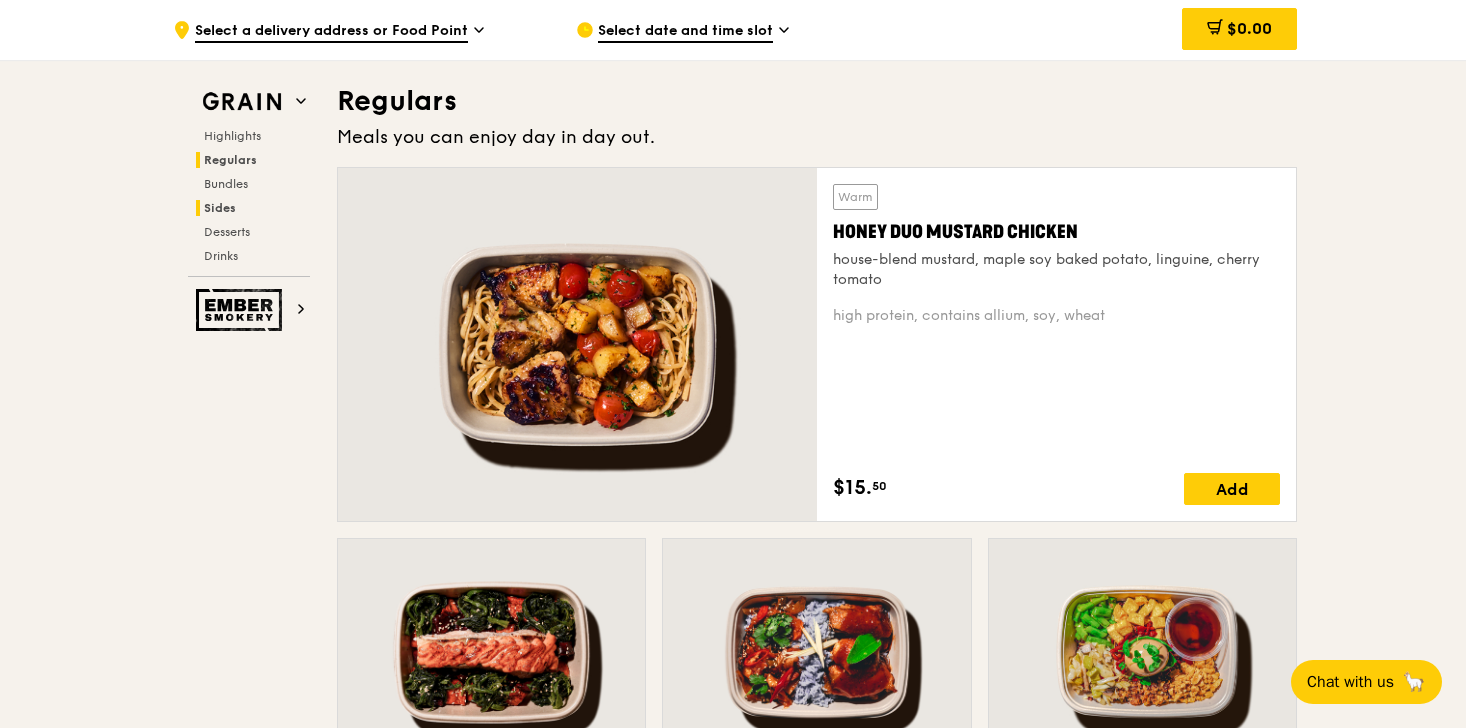 scroll, scrollTop: 1316, scrollLeft: 0, axis: vertical 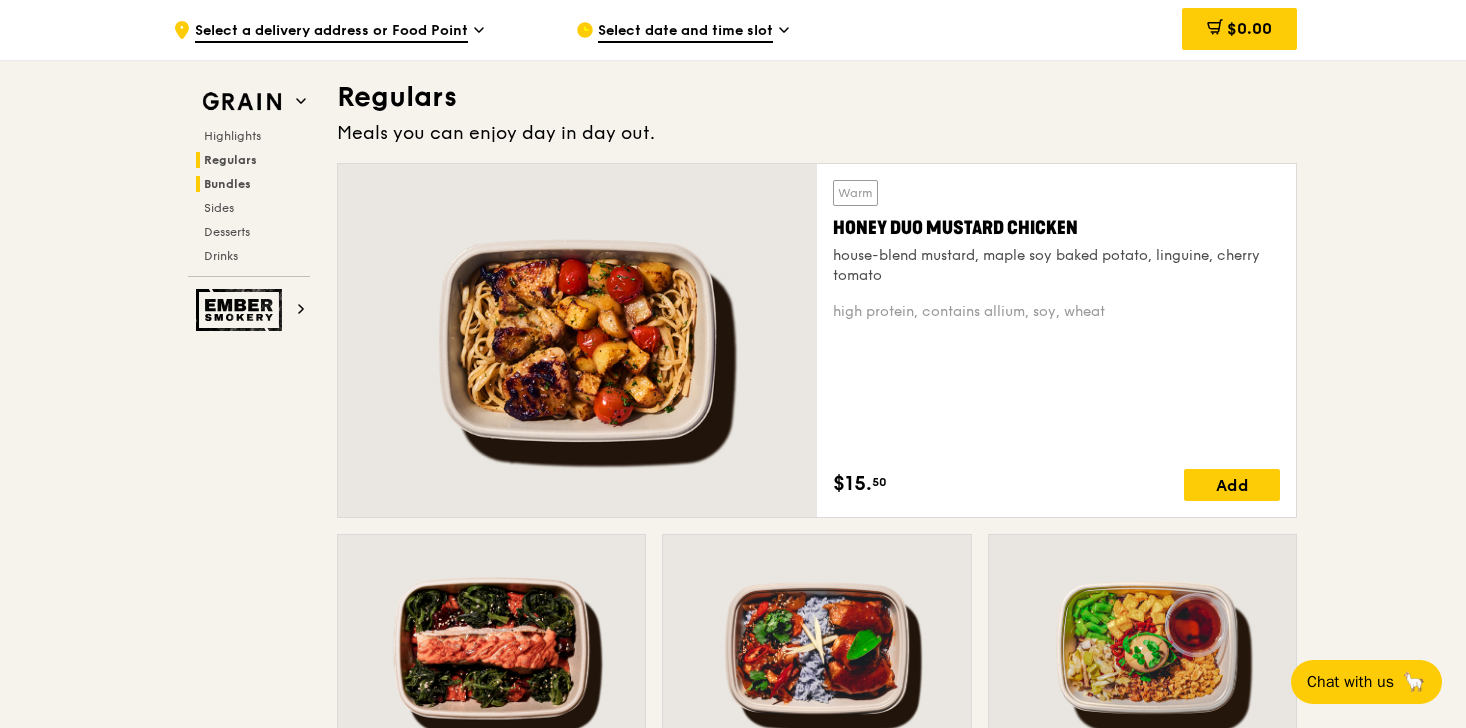click on "Bundles" at bounding box center (227, 184) 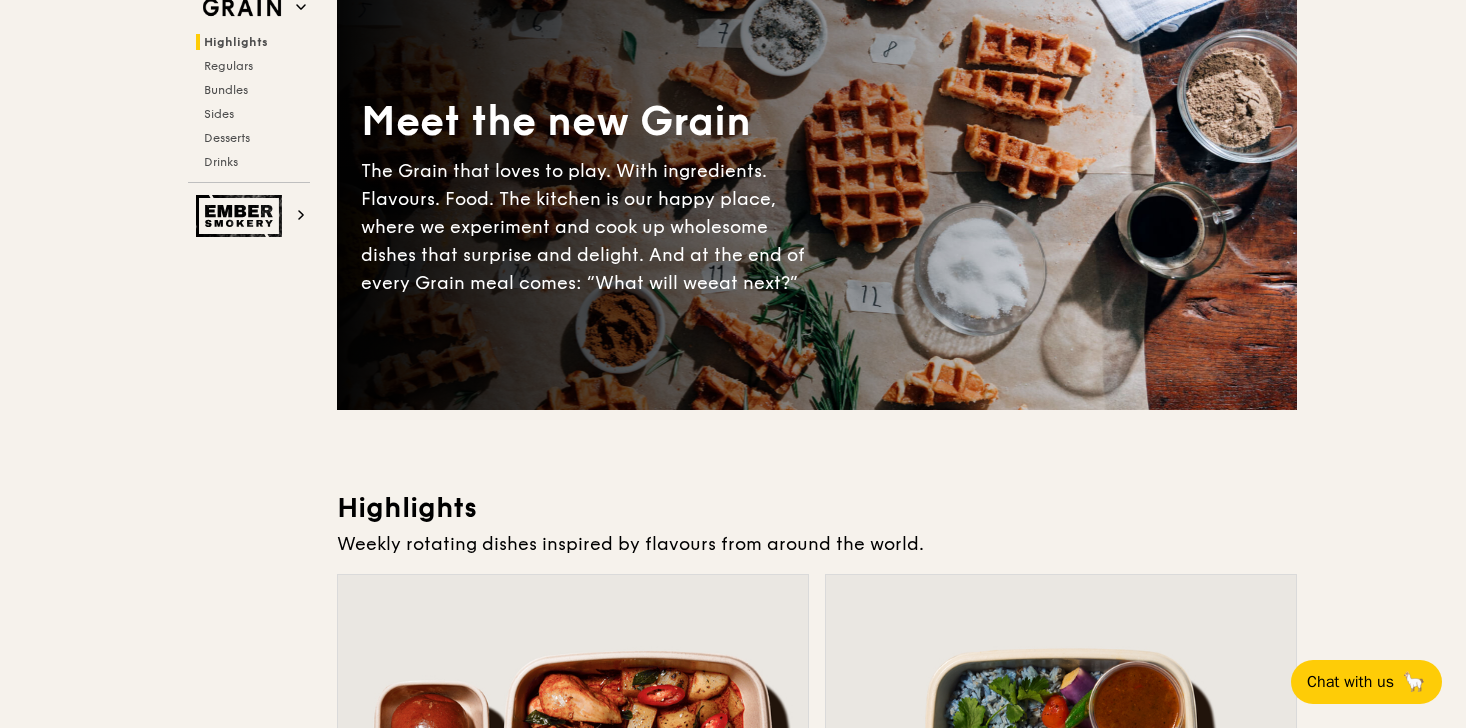 scroll, scrollTop: 0, scrollLeft: 0, axis: both 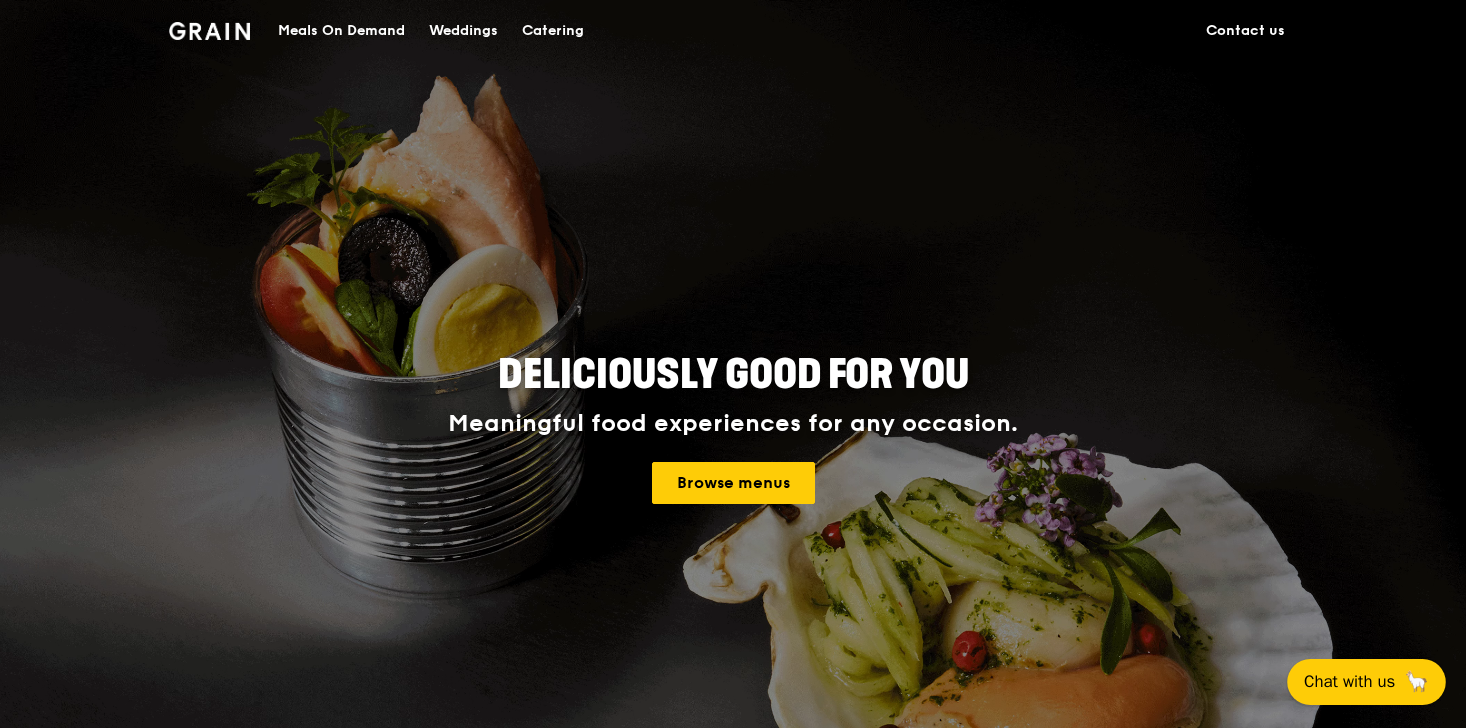 click on "Chat with us" at bounding box center [1349, 681] 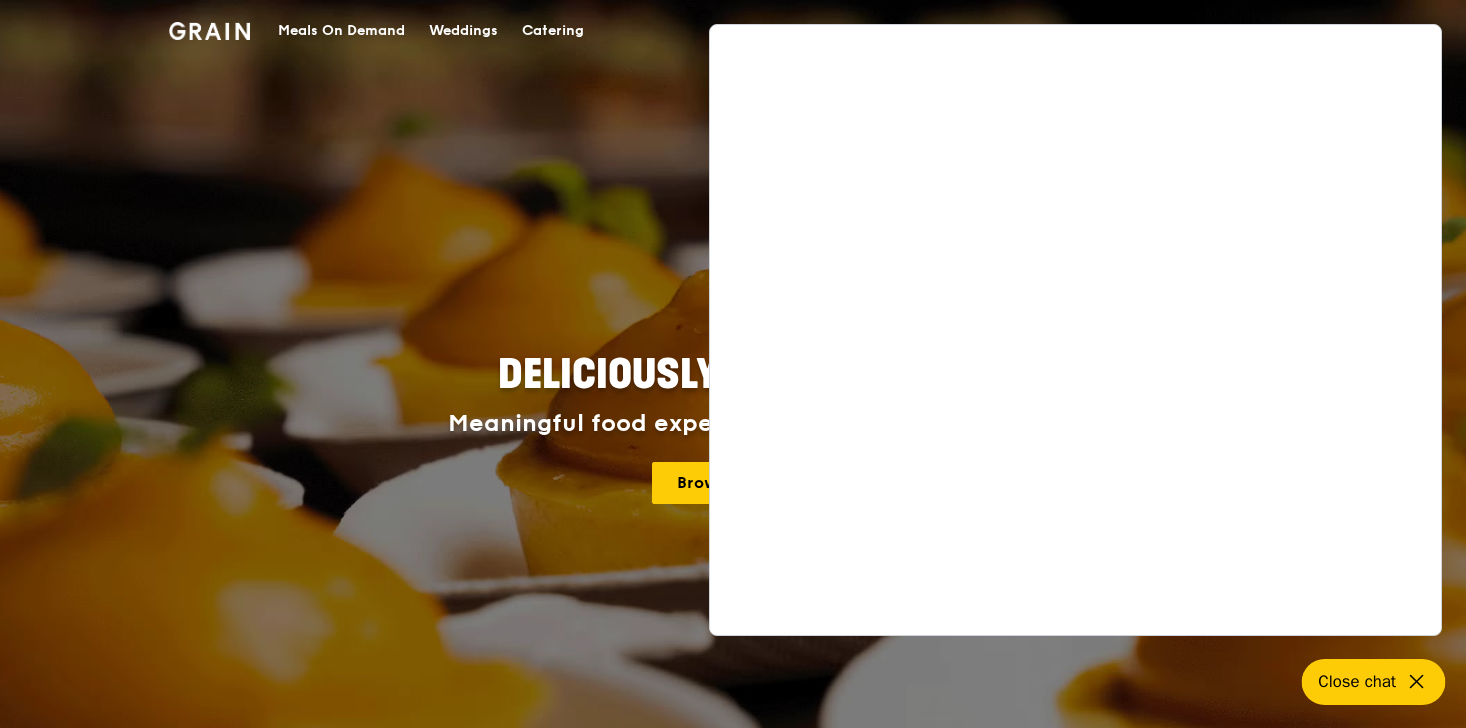 click on "Deliciously good for you Meaningful food experiences for any occasion.
Browse menus" at bounding box center (733, 430) 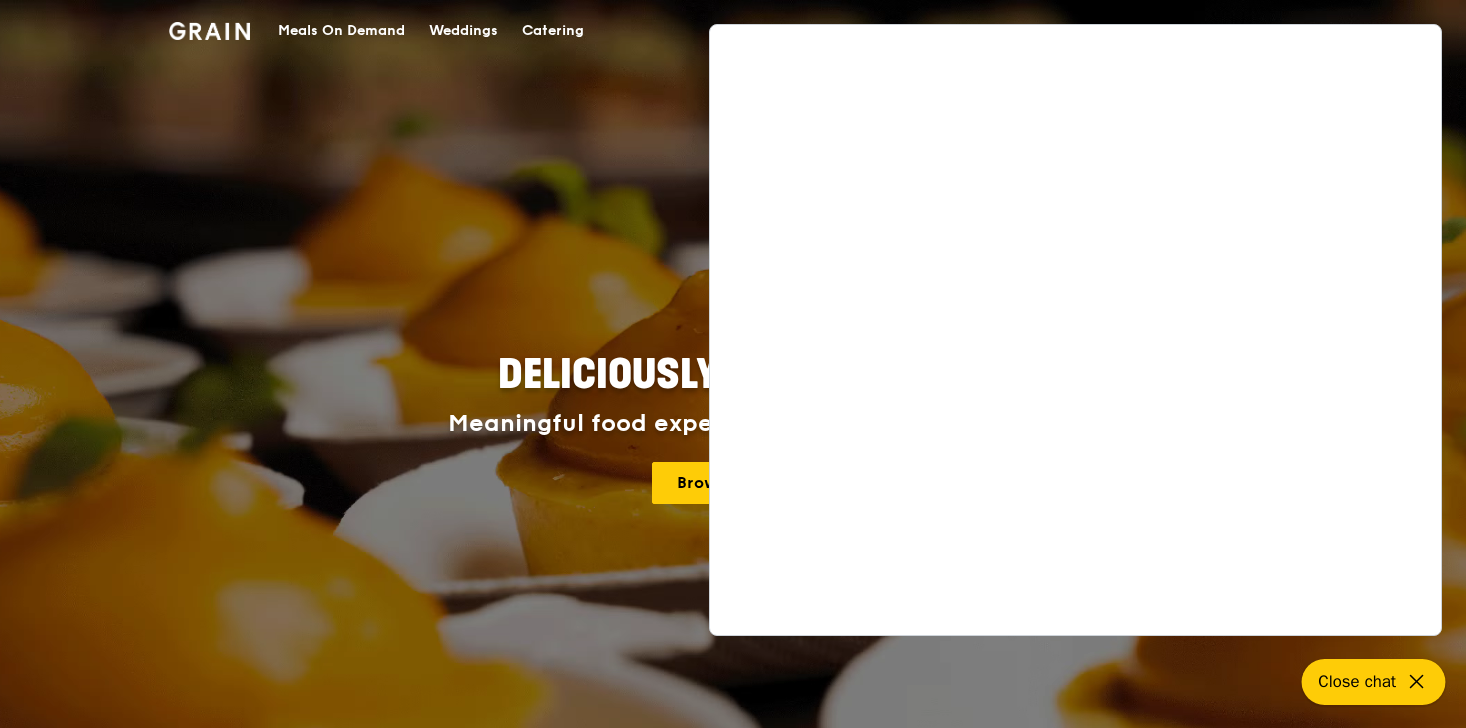 click on "Close chat" at bounding box center [1357, 681] 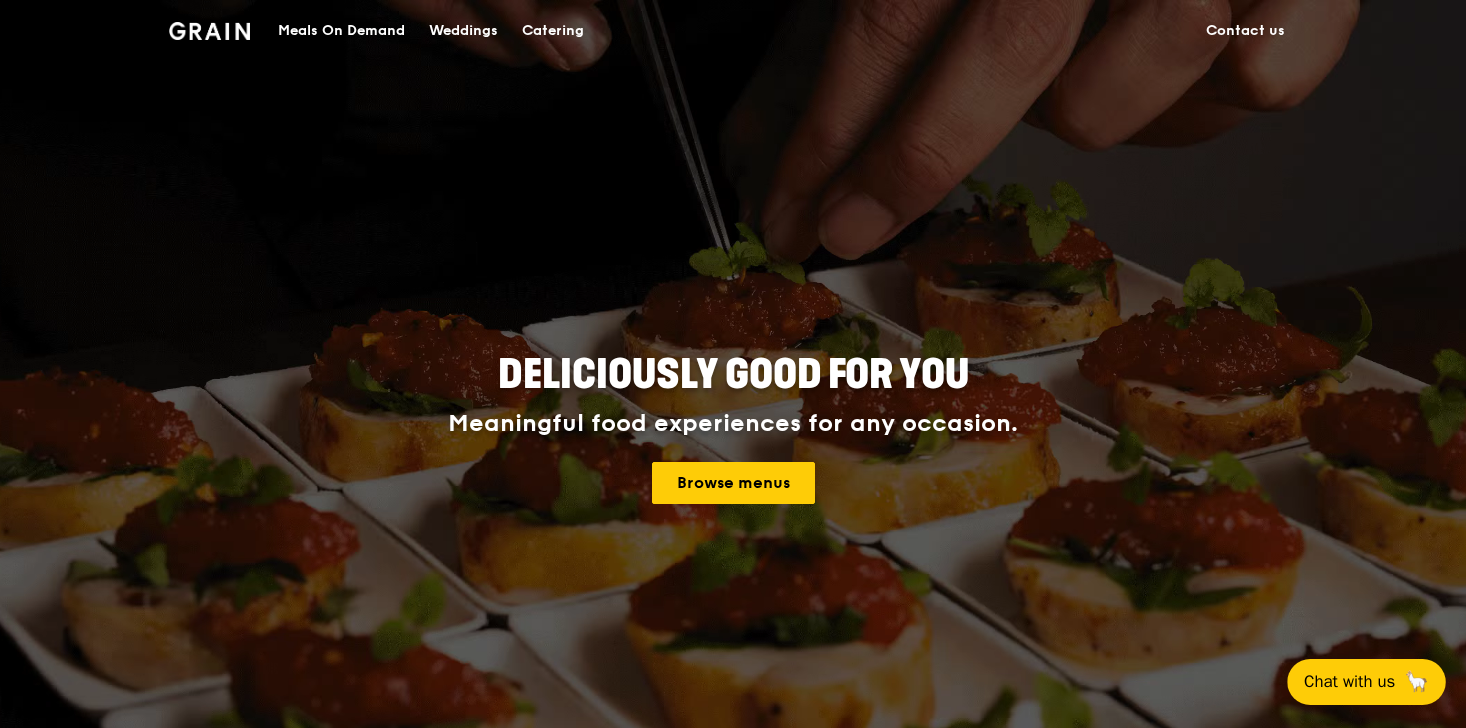 click on "Contact us" at bounding box center [1245, 31] 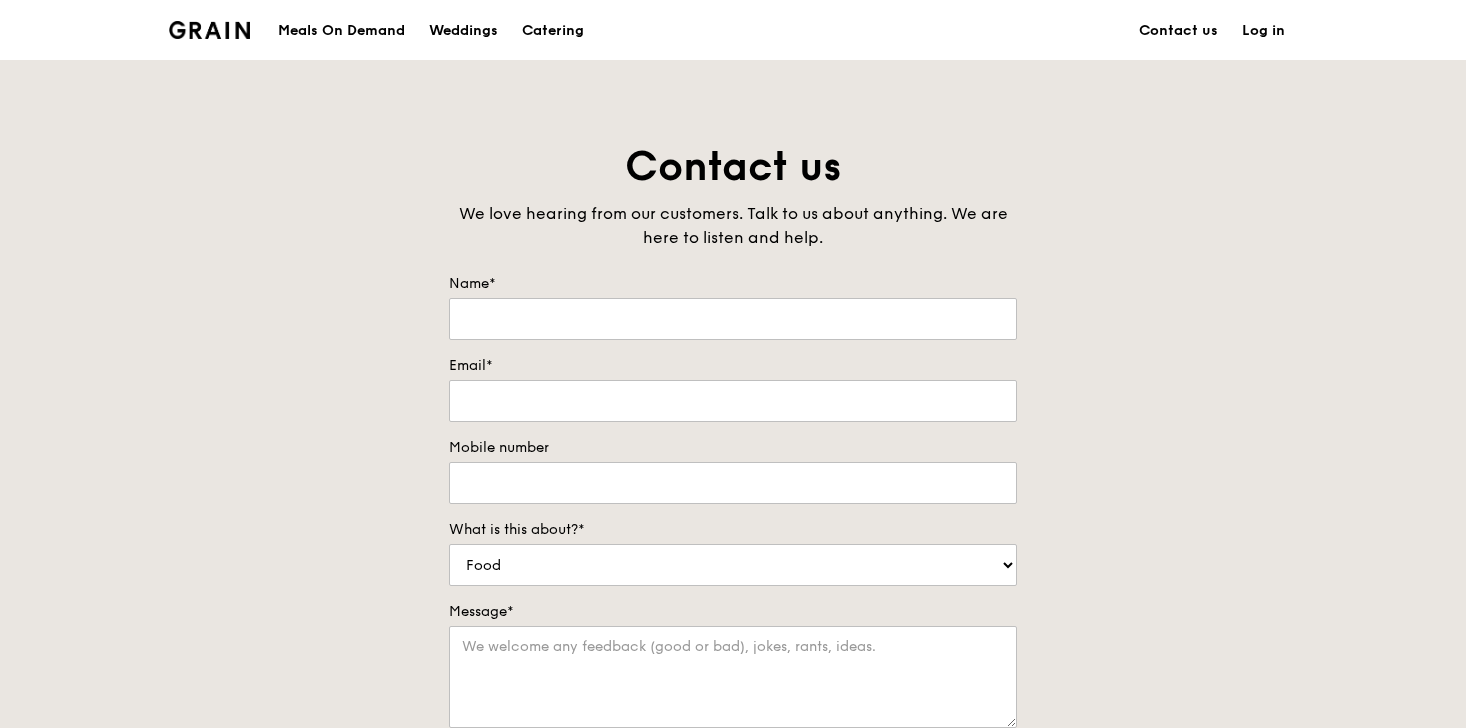 scroll, scrollTop: 0, scrollLeft: 0, axis: both 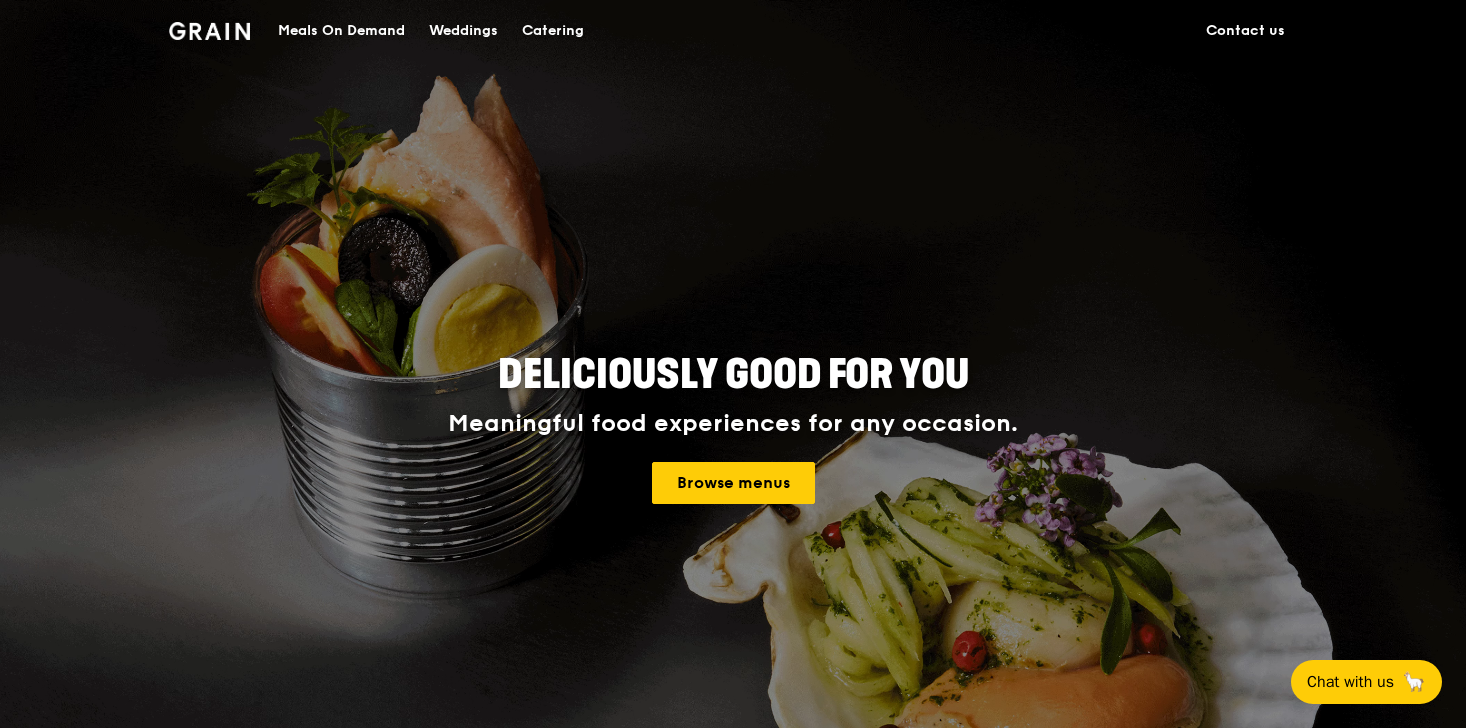 click on "Catering" at bounding box center (553, 31) 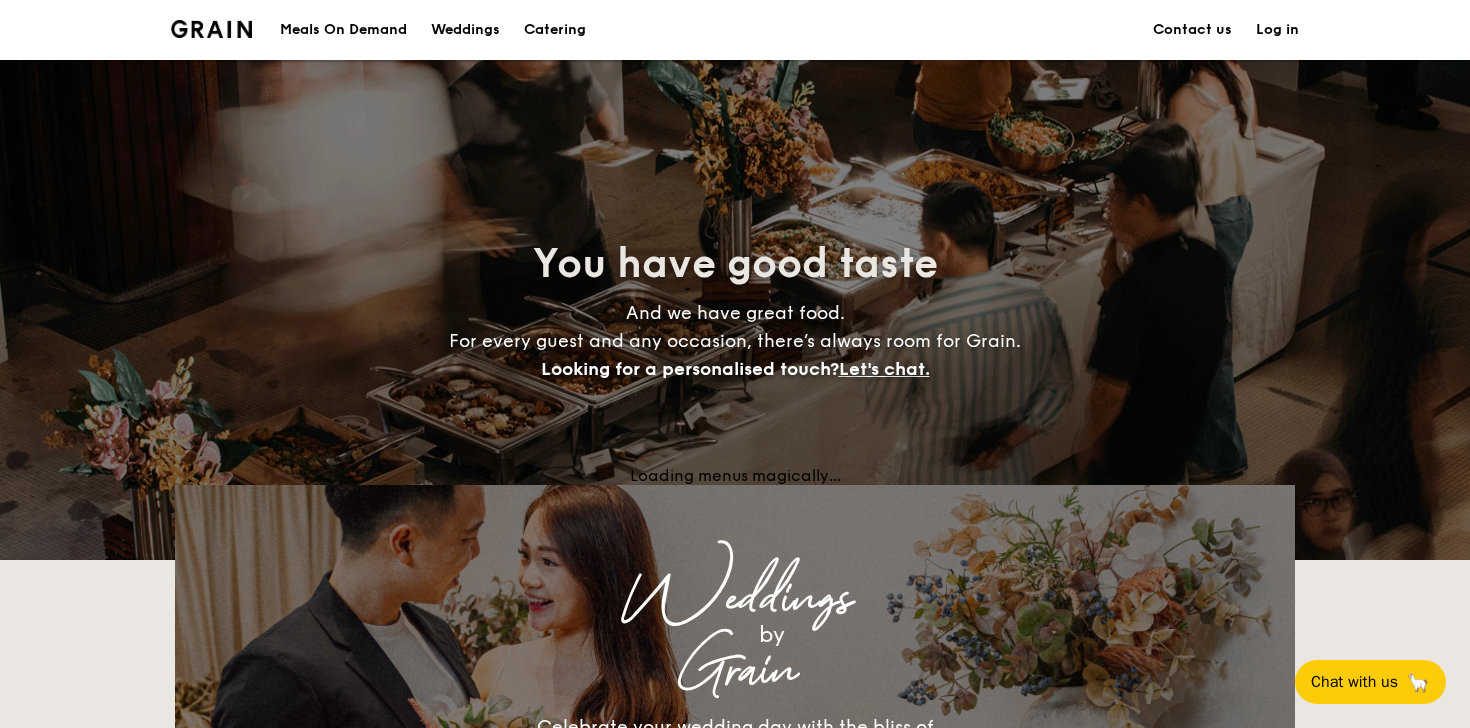 scroll, scrollTop: 0, scrollLeft: 0, axis: both 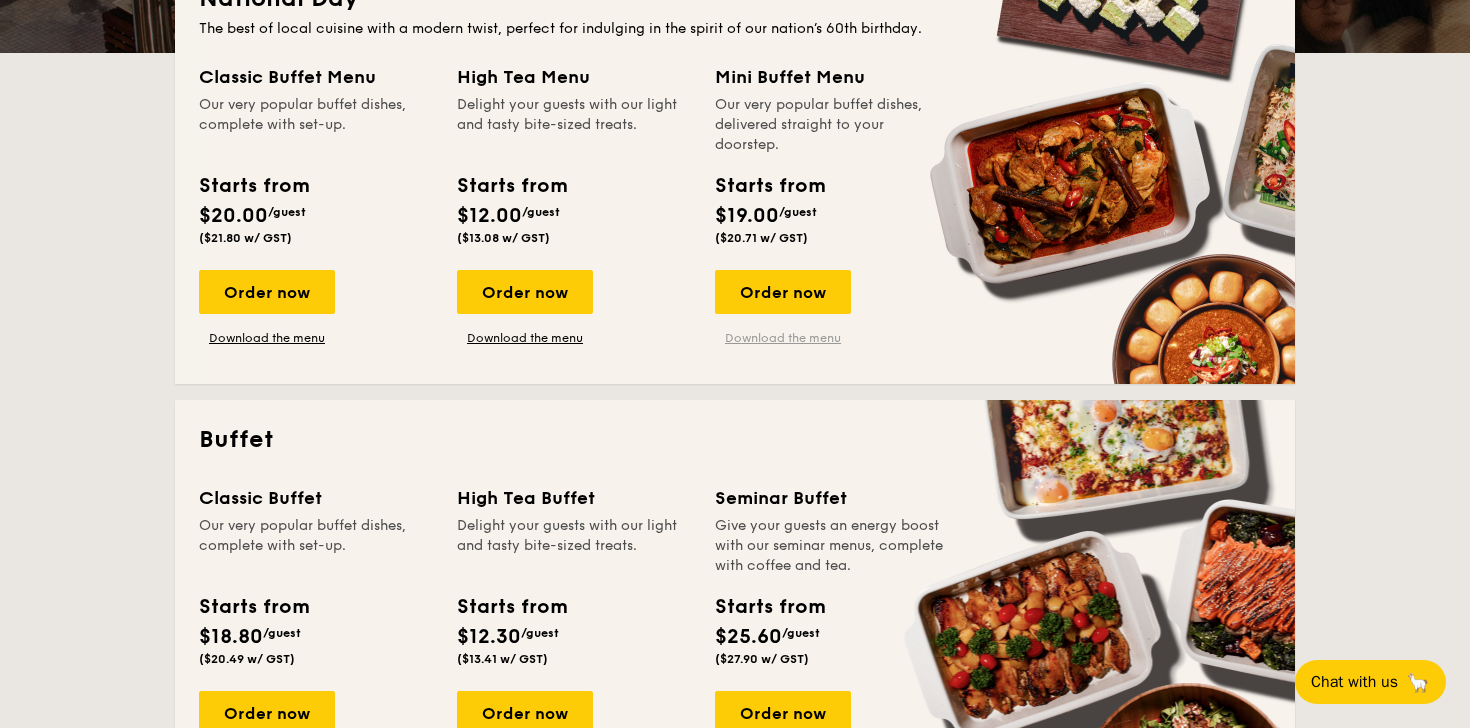 click on "Download the menu" at bounding box center [783, 338] 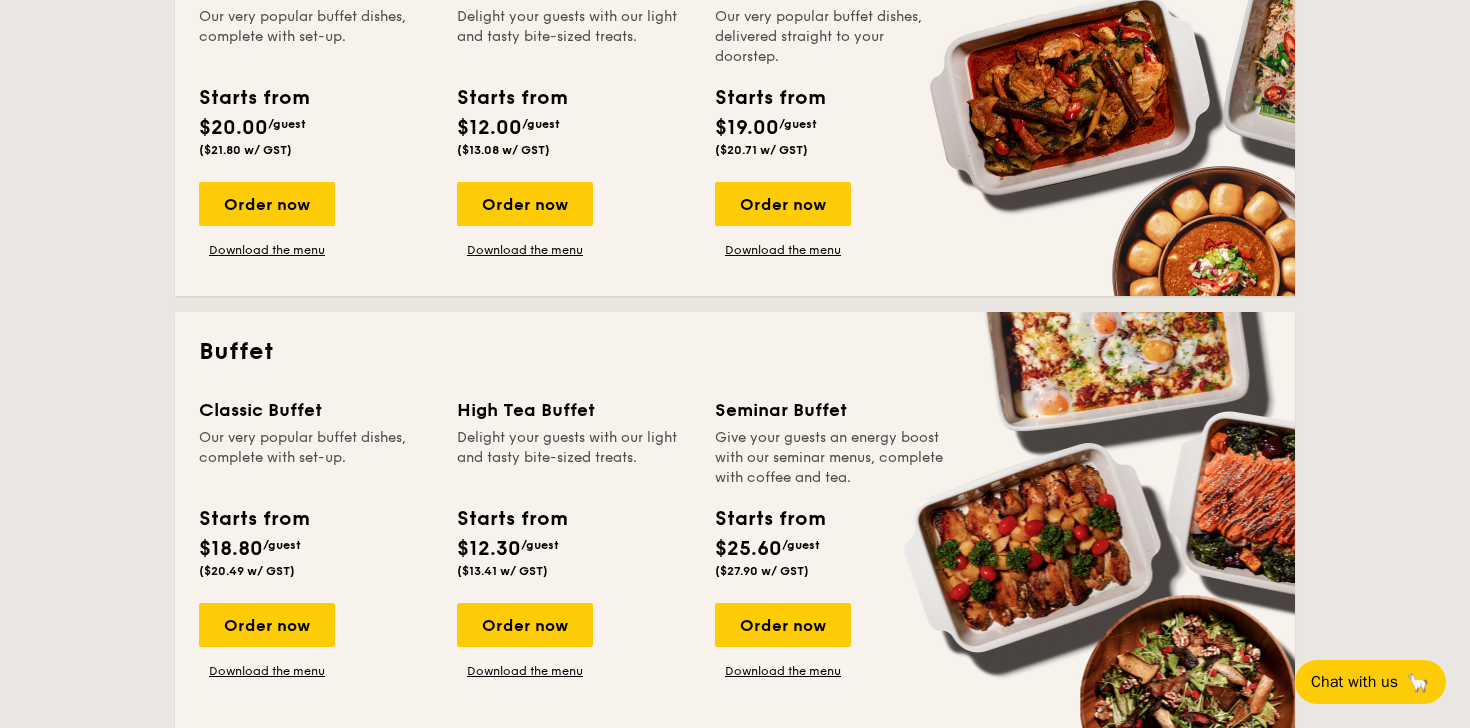 scroll, scrollTop: 668, scrollLeft: 0, axis: vertical 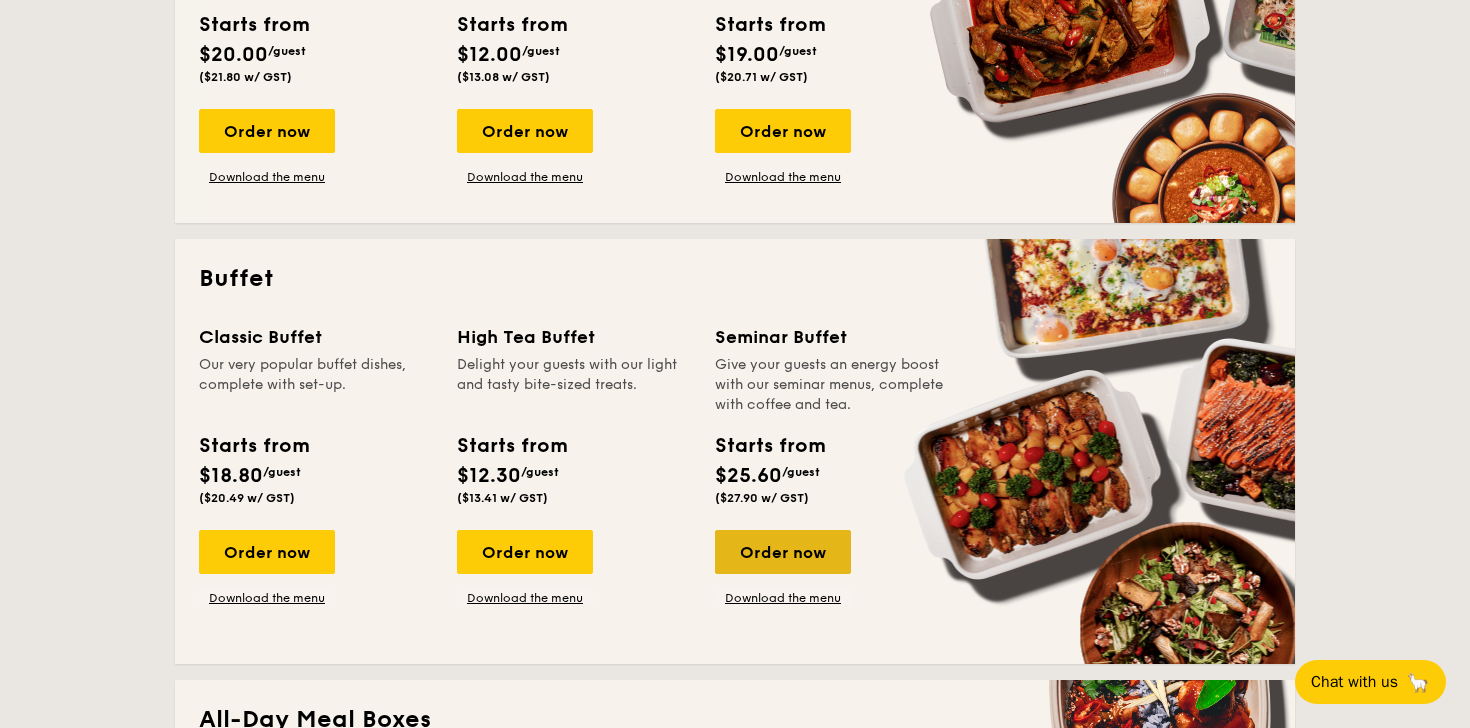 click on "Order now" at bounding box center [783, 552] 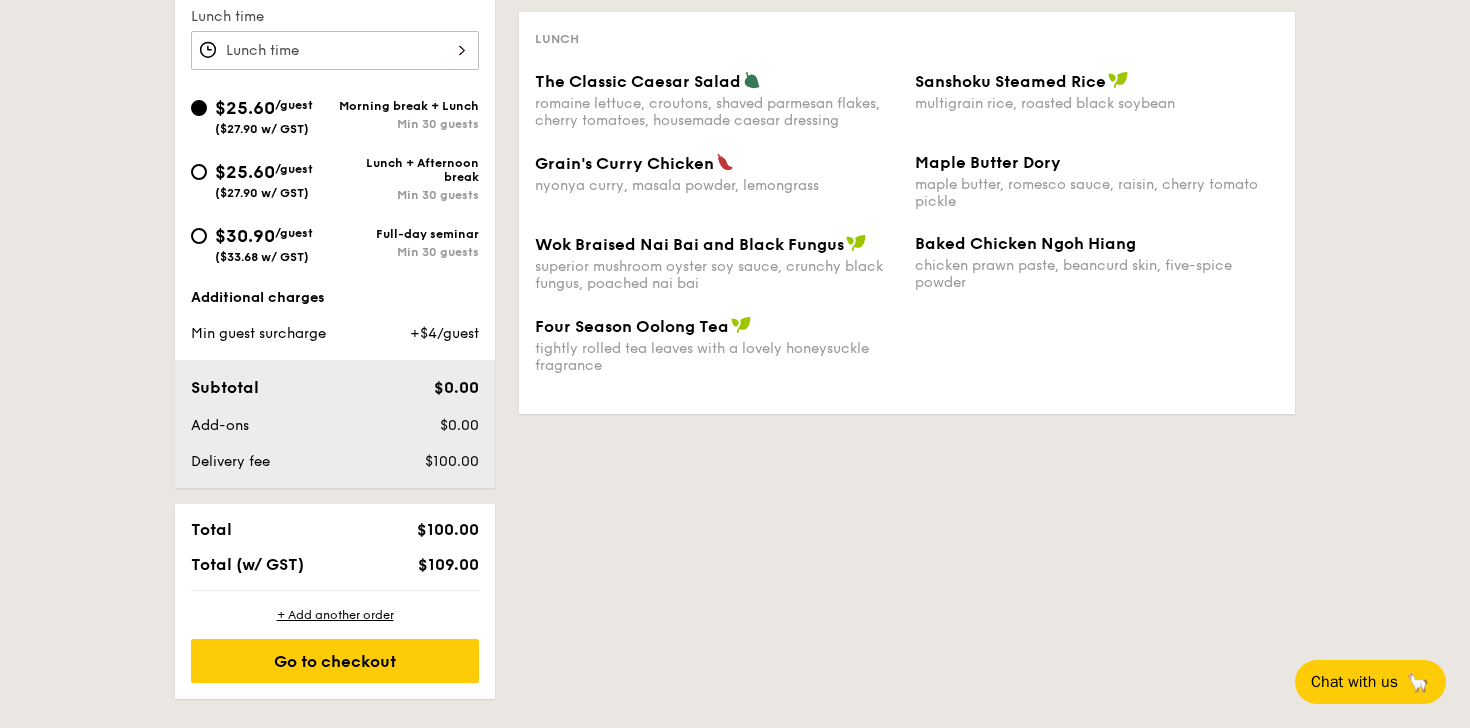 scroll, scrollTop: 578, scrollLeft: 0, axis: vertical 